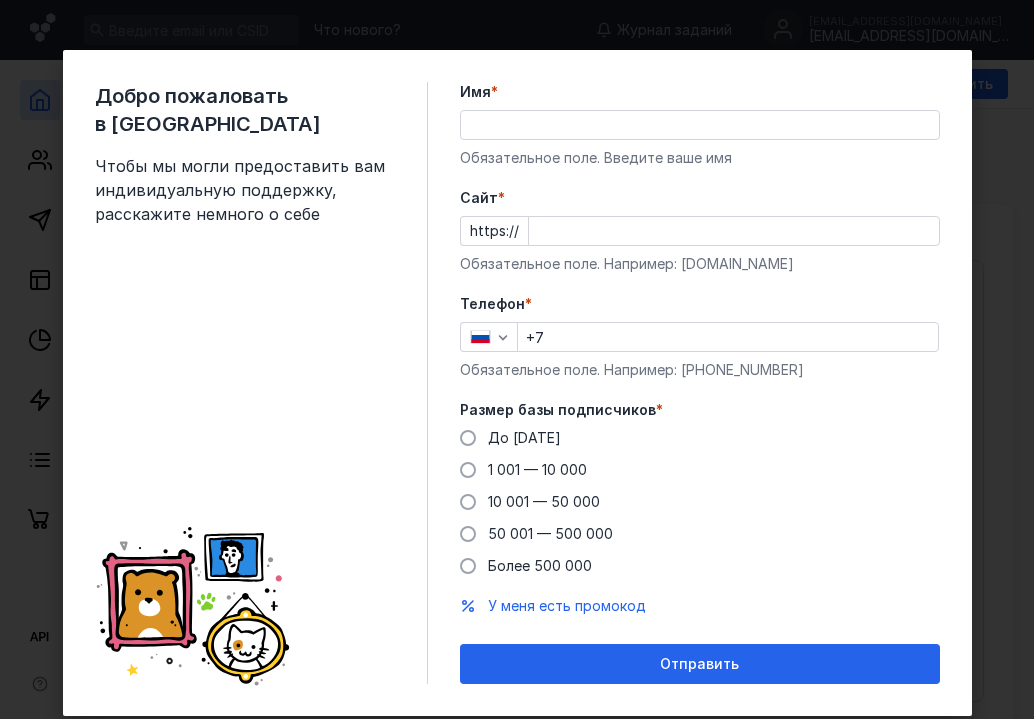 scroll, scrollTop: 0, scrollLeft: 0, axis: both 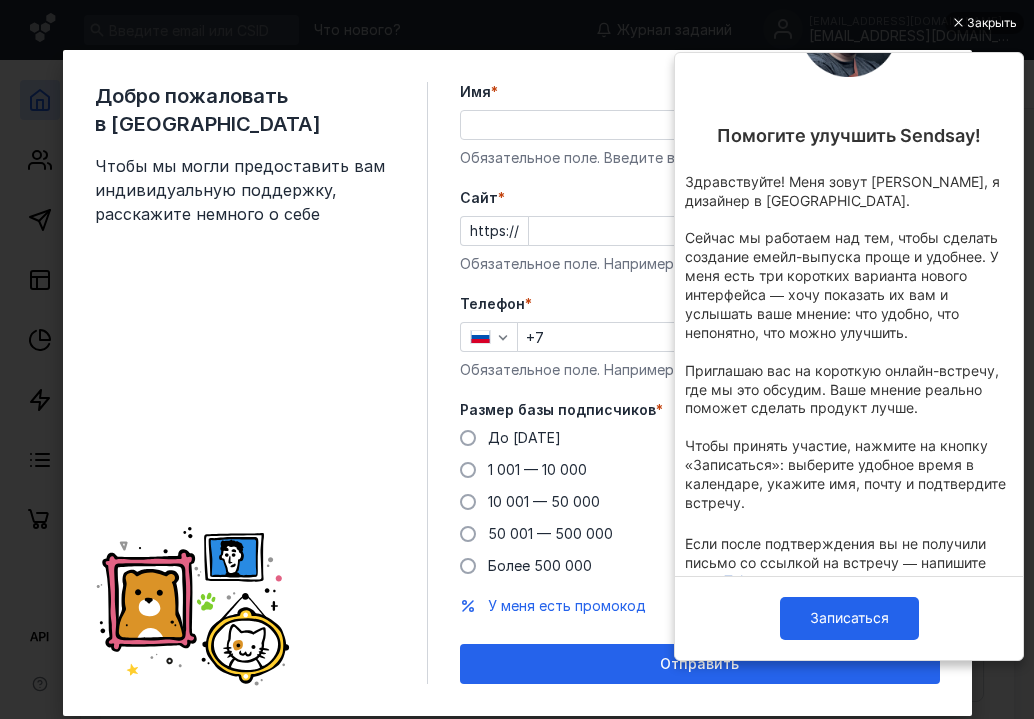 click on "+7" at bounding box center (728, 337) 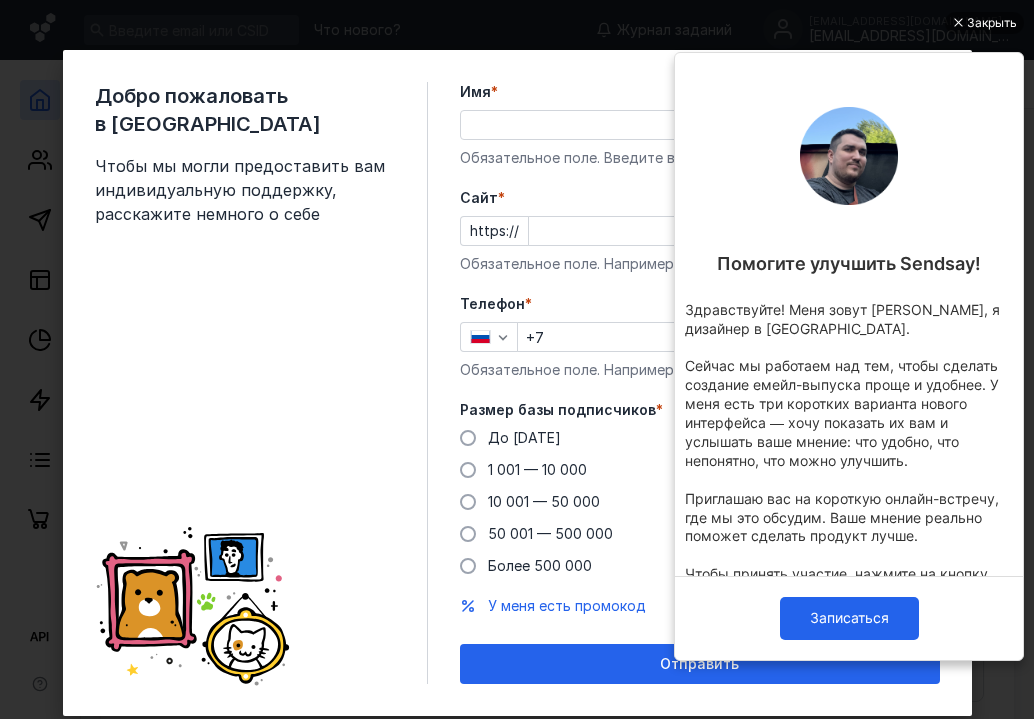 scroll, scrollTop: 0, scrollLeft: 0, axis: both 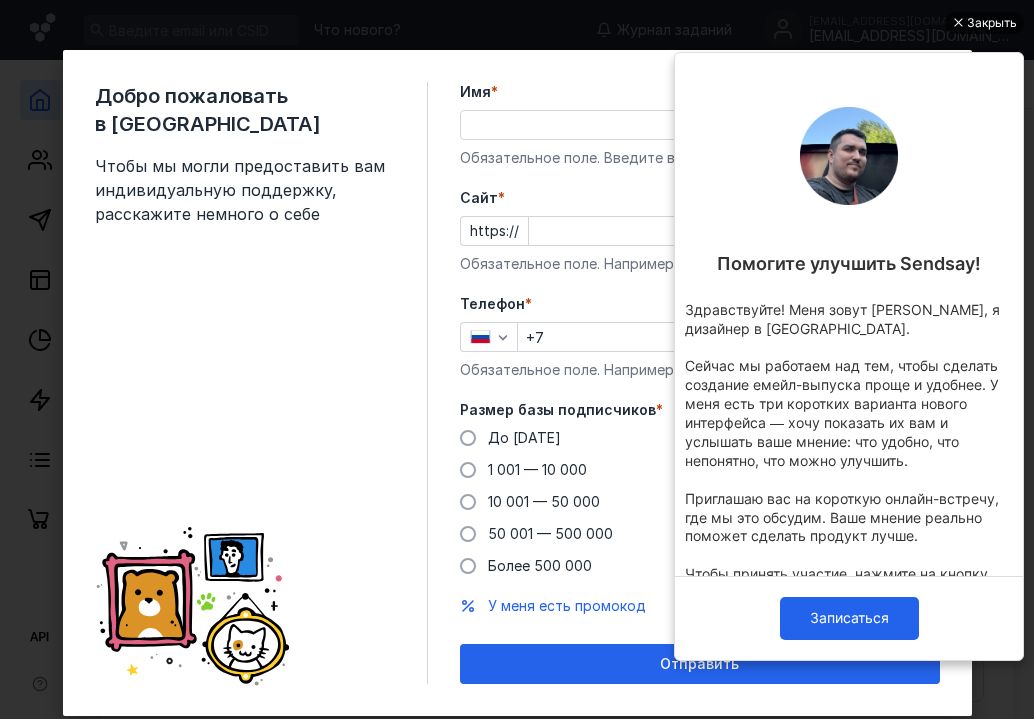 click on "Закрыть" at bounding box center (992, 23) 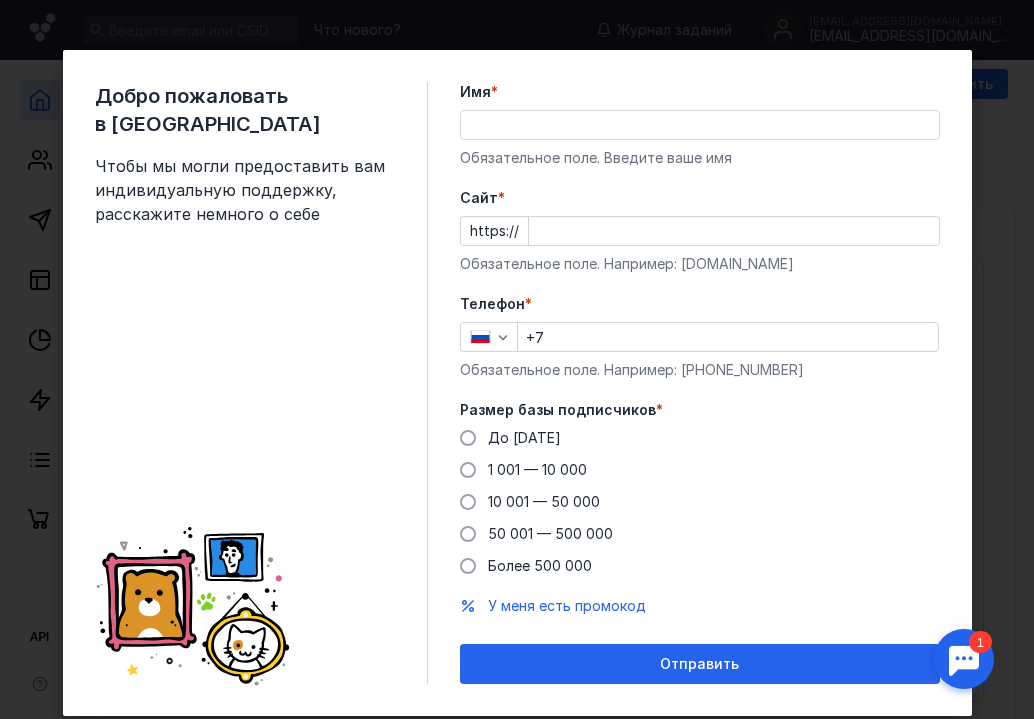 scroll, scrollTop: 0, scrollLeft: 0, axis: both 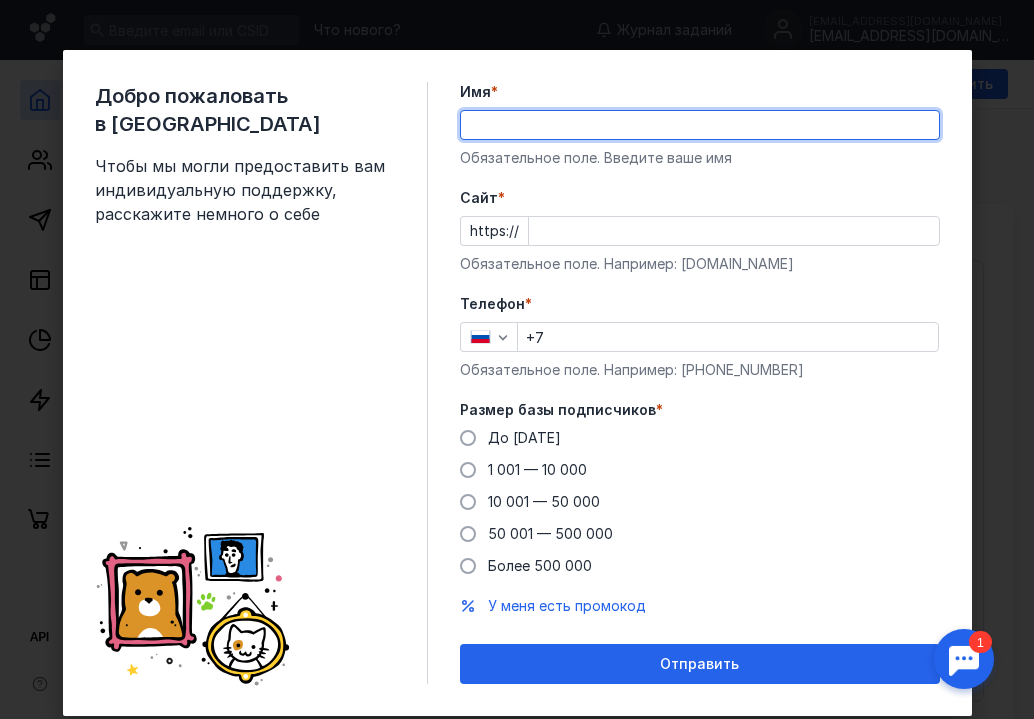 type on "F" 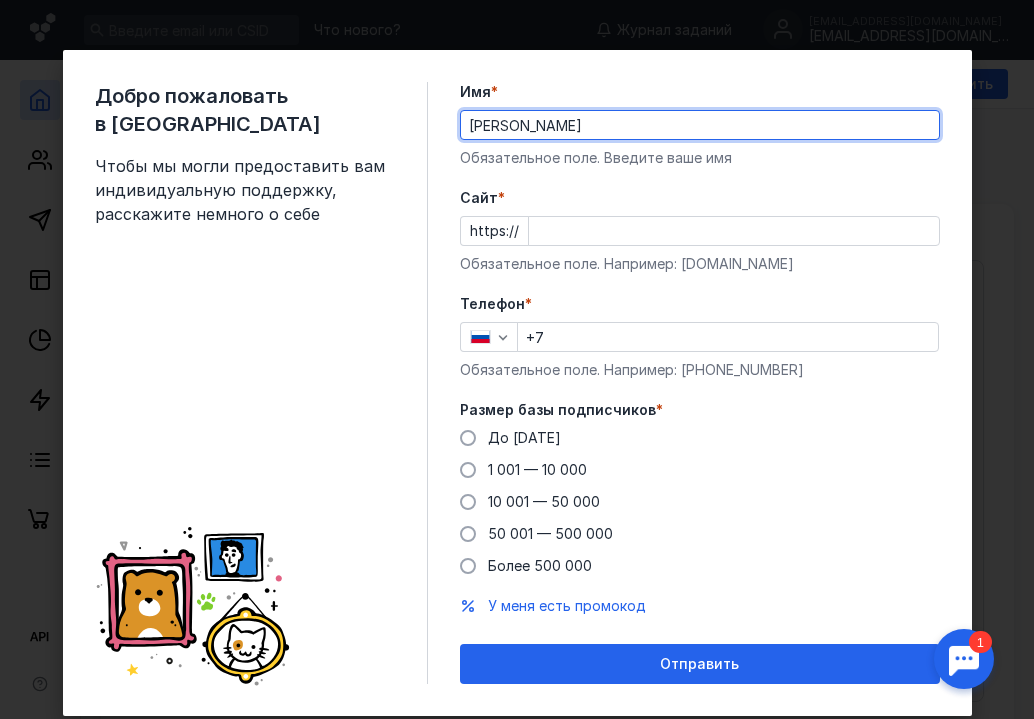 type on "[PERSON_NAME]" 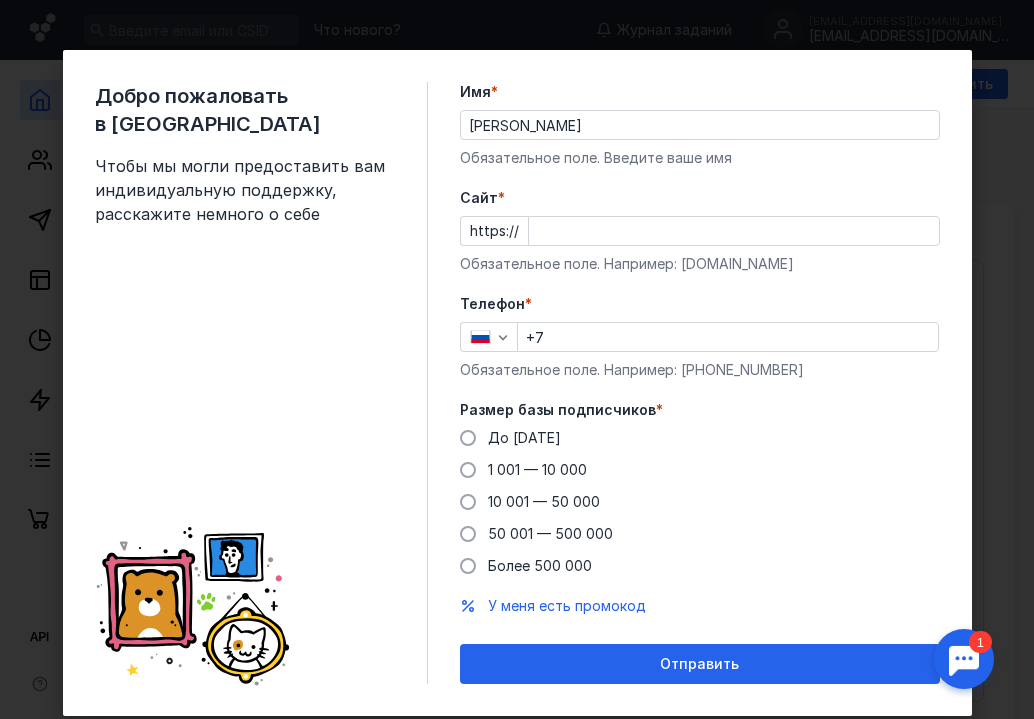 click on "Телефон  * +7 Обязательное поле. Например: [PHONE_NUMBER]" at bounding box center [700, 337] 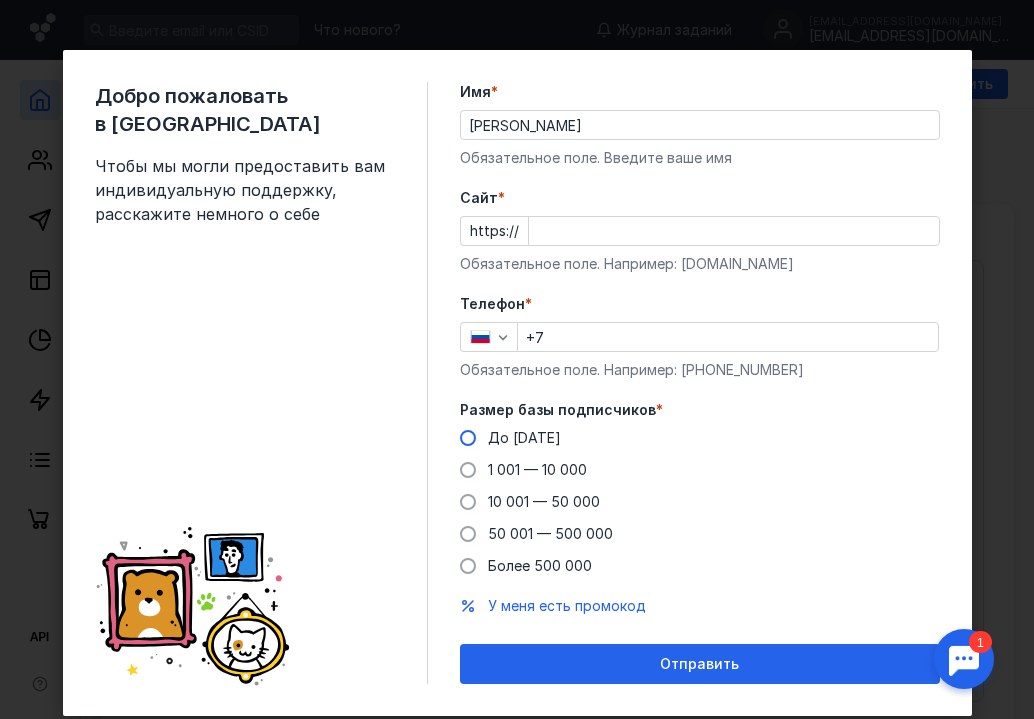 click at bounding box center (468, 438) 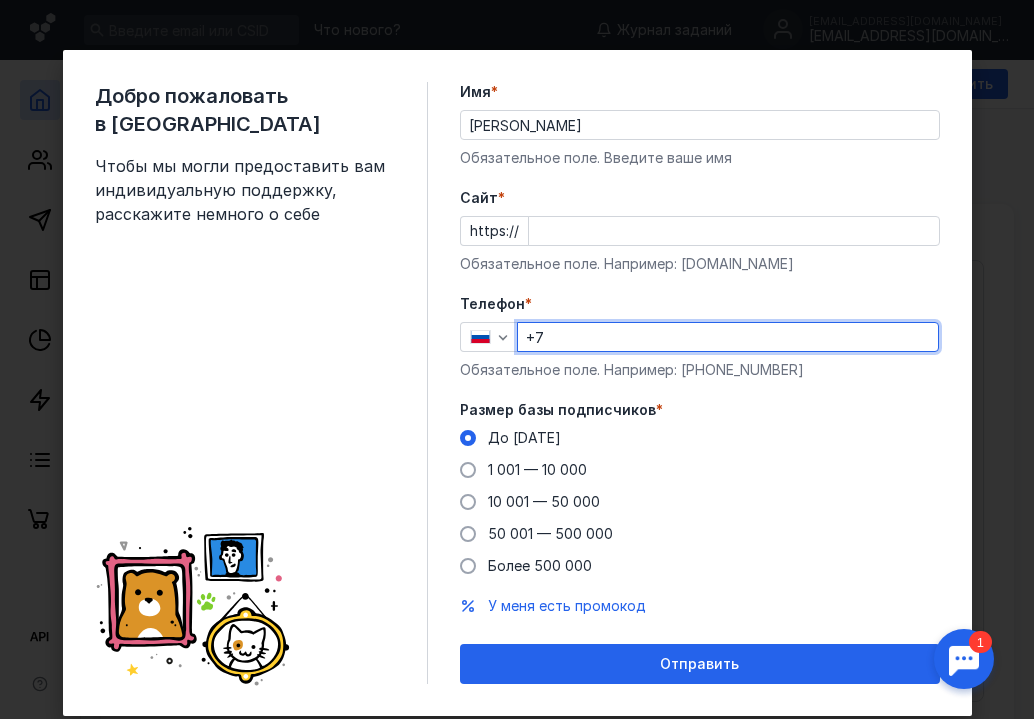click on "+7" at bounding box center [728, 337] 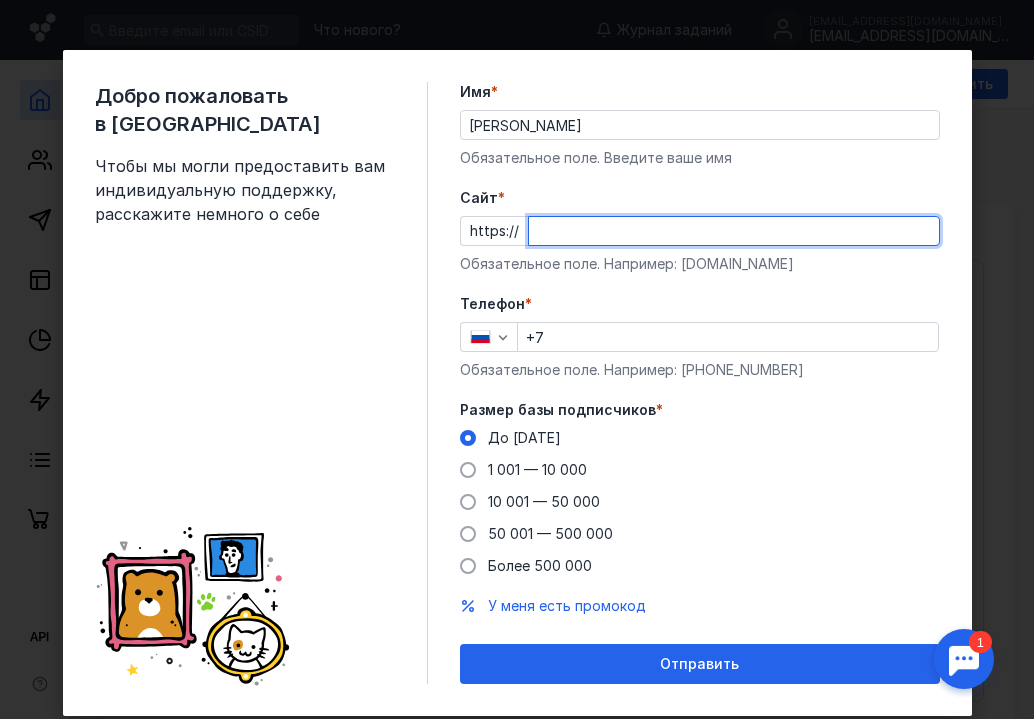 paste on "[DOMAIN_NAME][URL]" 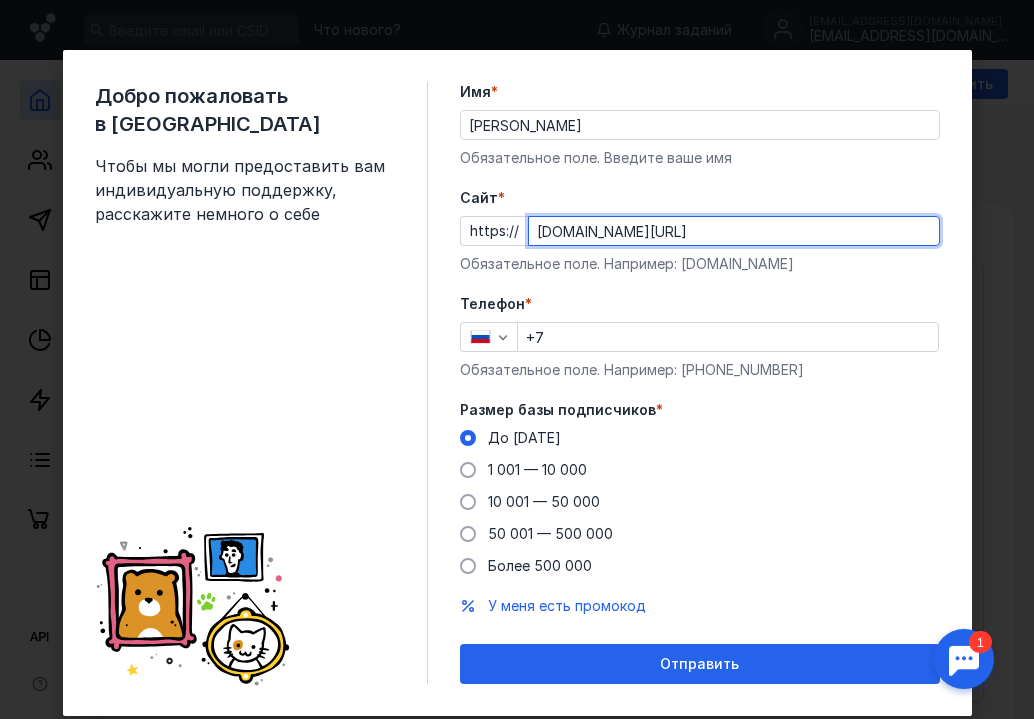 click on "+7" at bounding box center [728, 337] 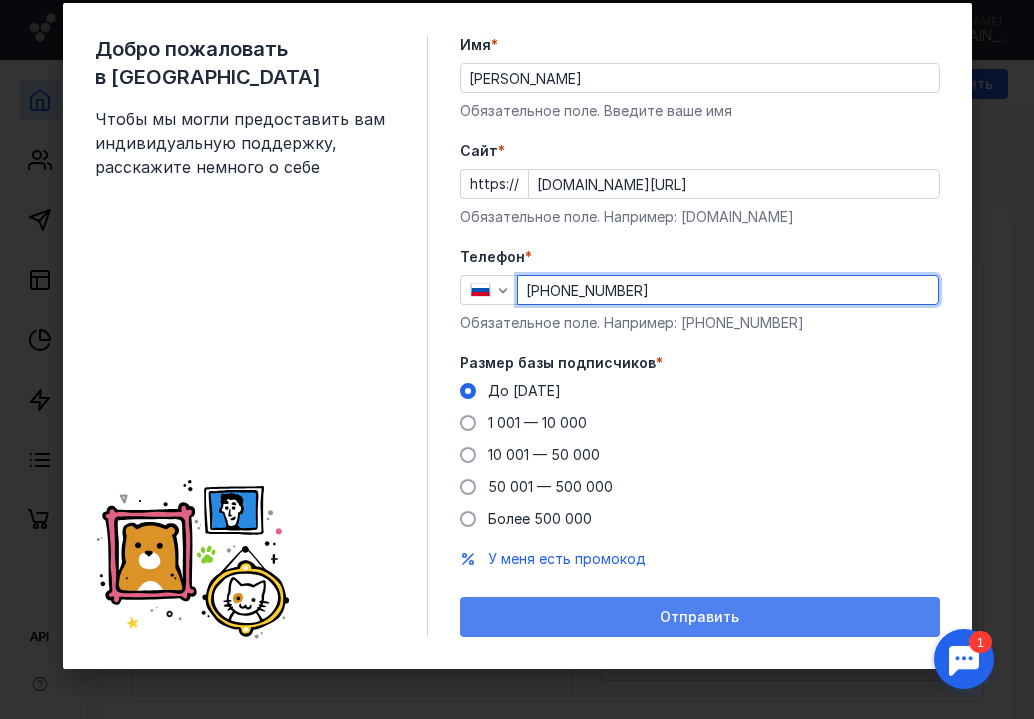 scroll, scrollTop: 47, scrollLeft: 0, axis: vertical 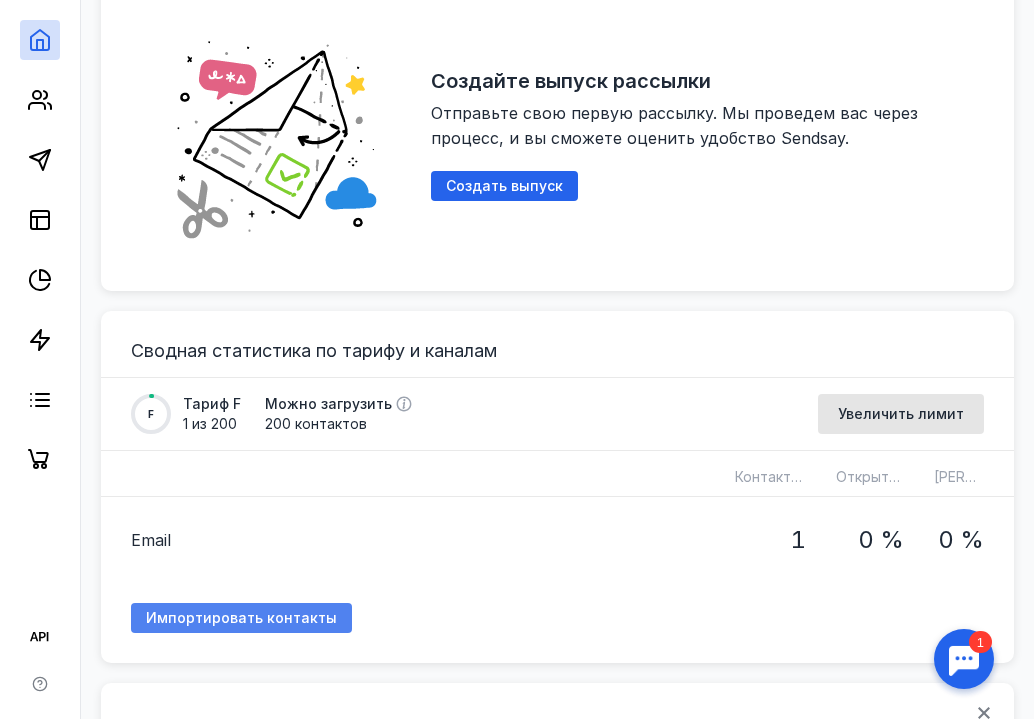 click on "Импортировать контакты" at bounding box center [241, 618] 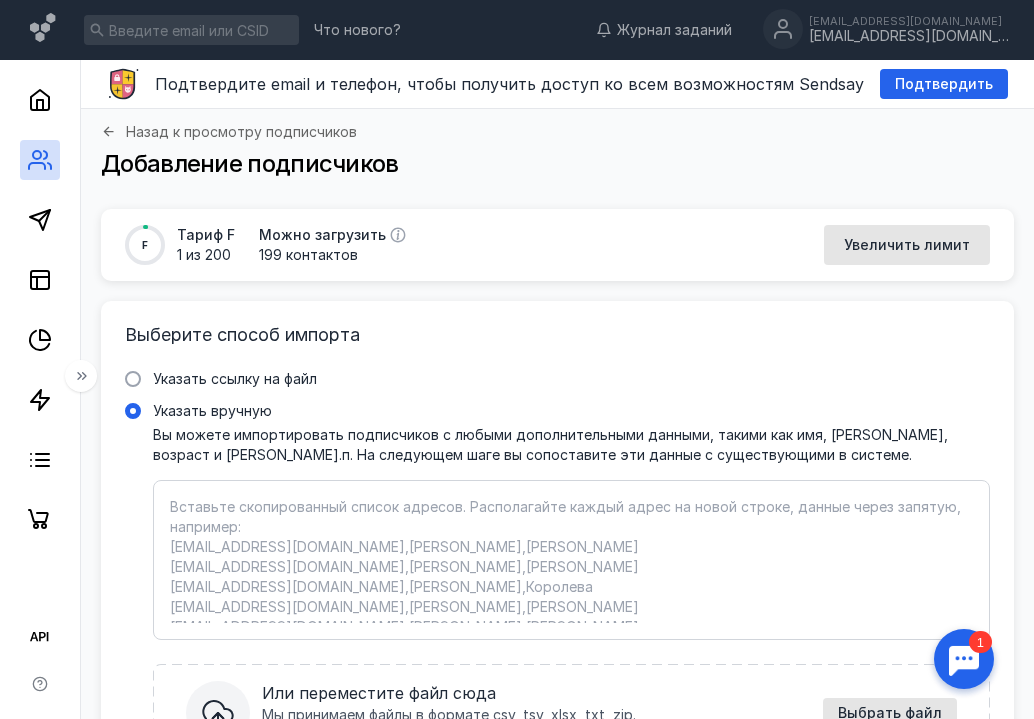 scroll, scrollTop: 0, scrollLeft: 0, axis: both 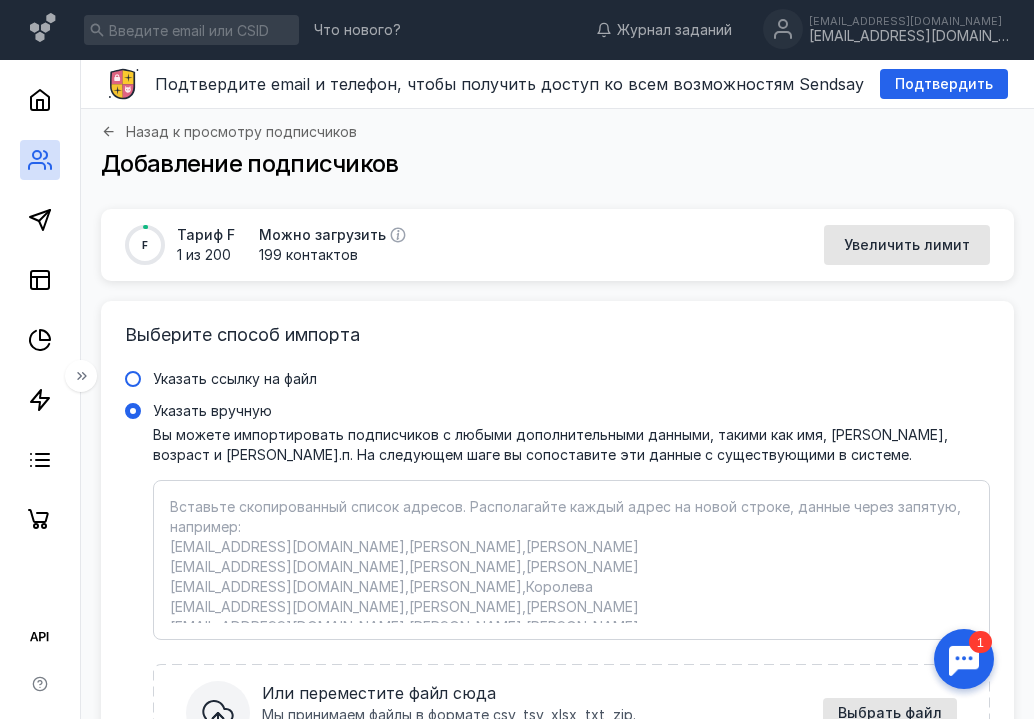 click at bounding box center [133, 379] 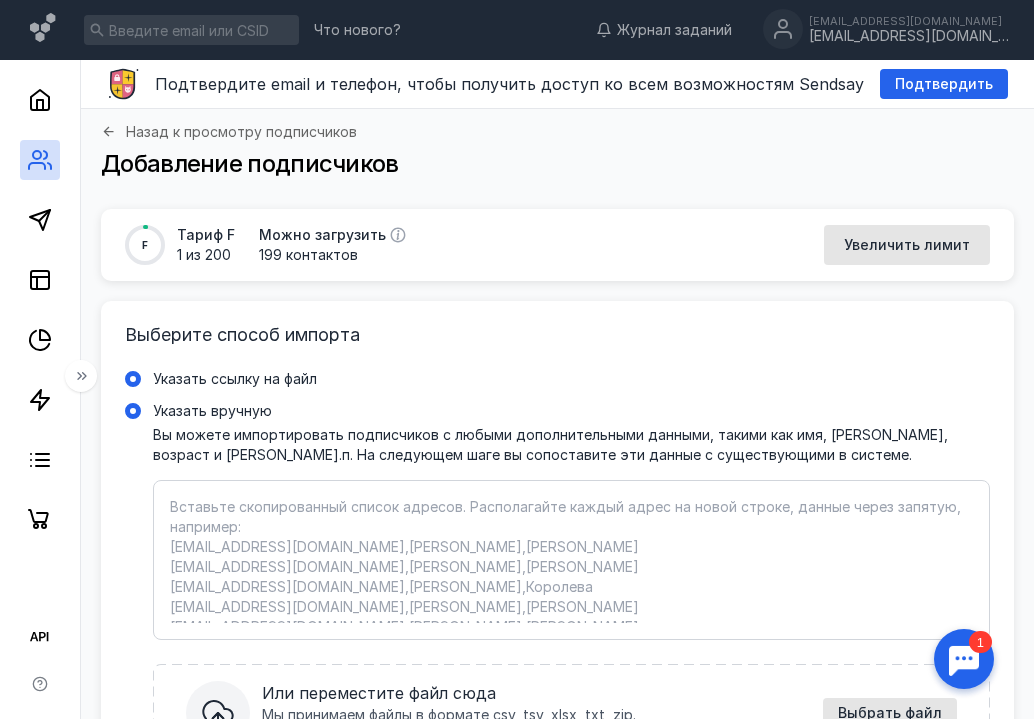 click on "Указать ссылку на файл" at bounding box center (0, 0) 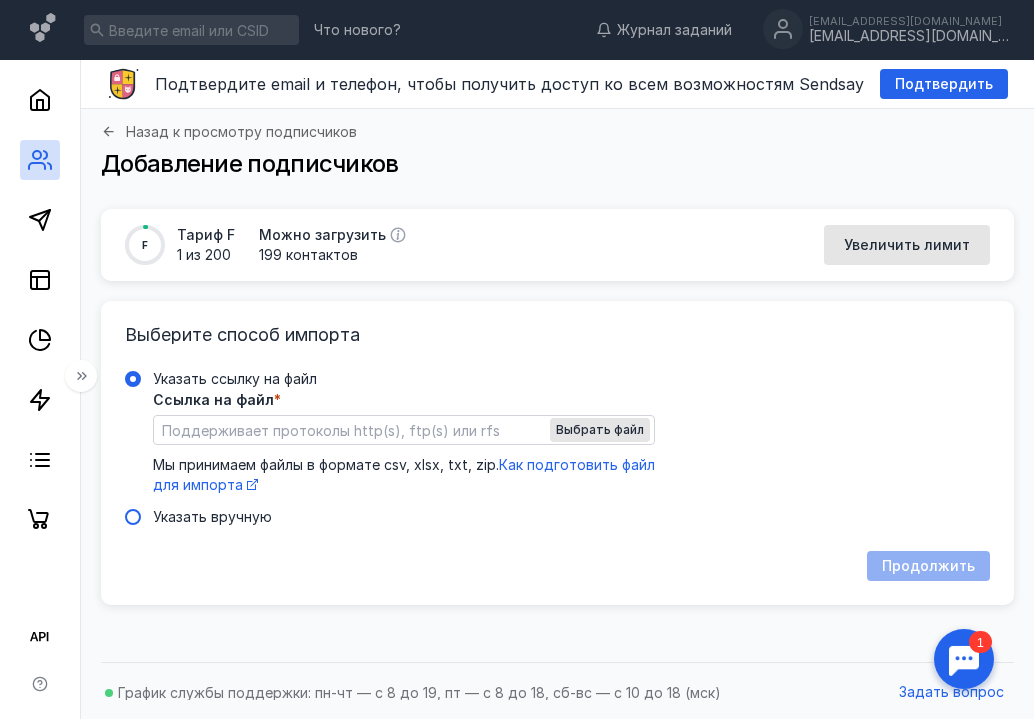 click on "Указать вручную" at bounding box center [557, 517] 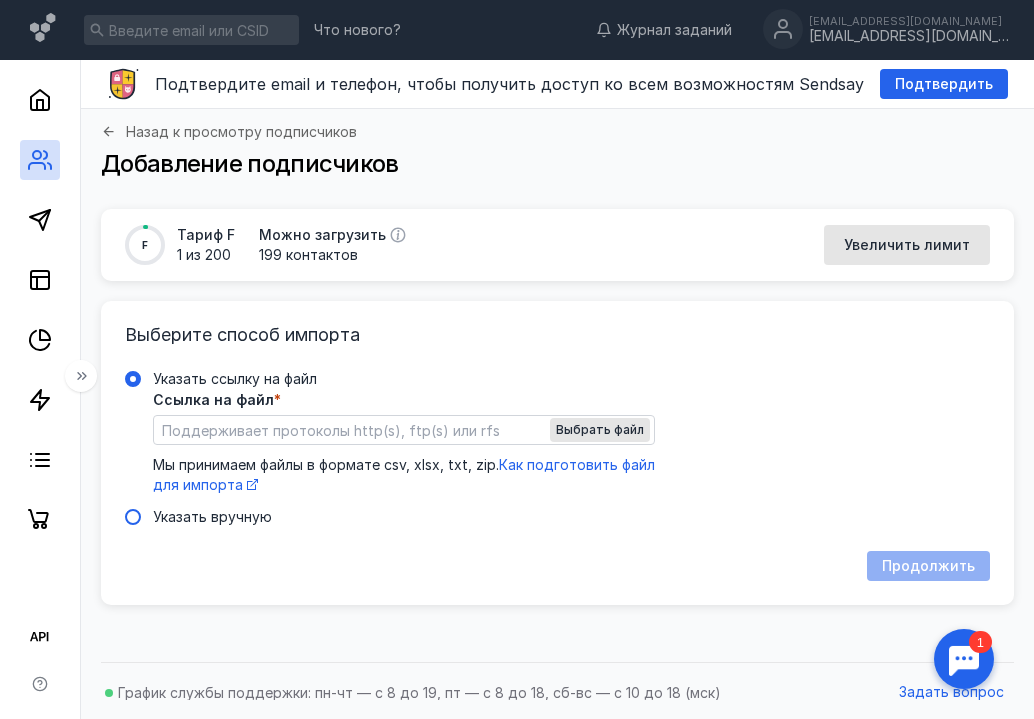 click on "Указать вручную" at bounding box center [0, 0] 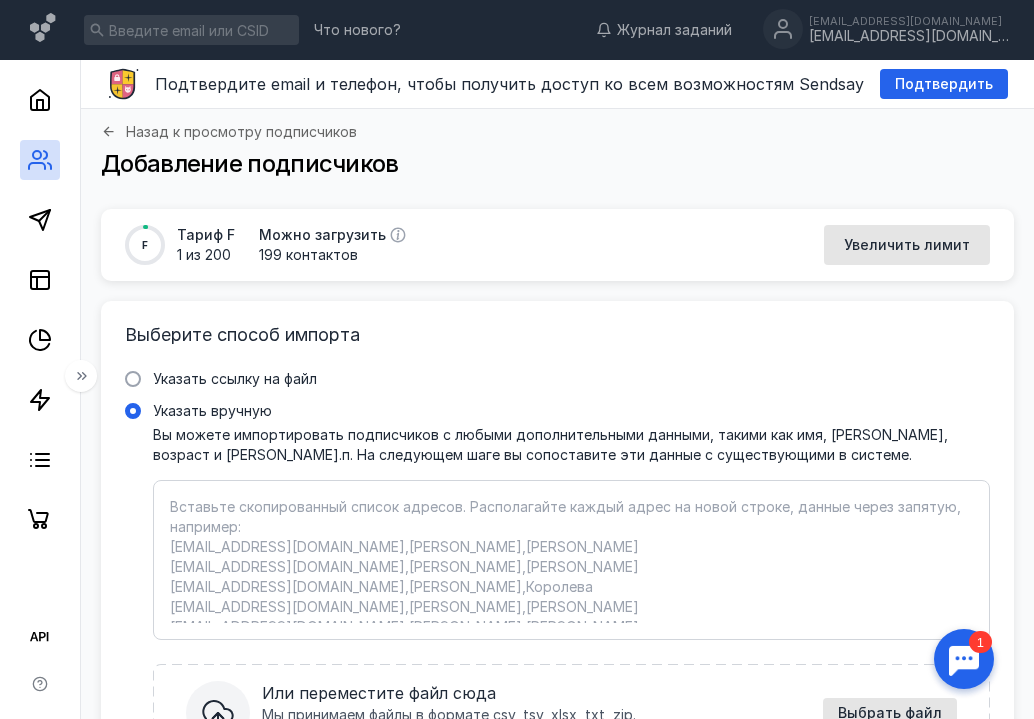 click 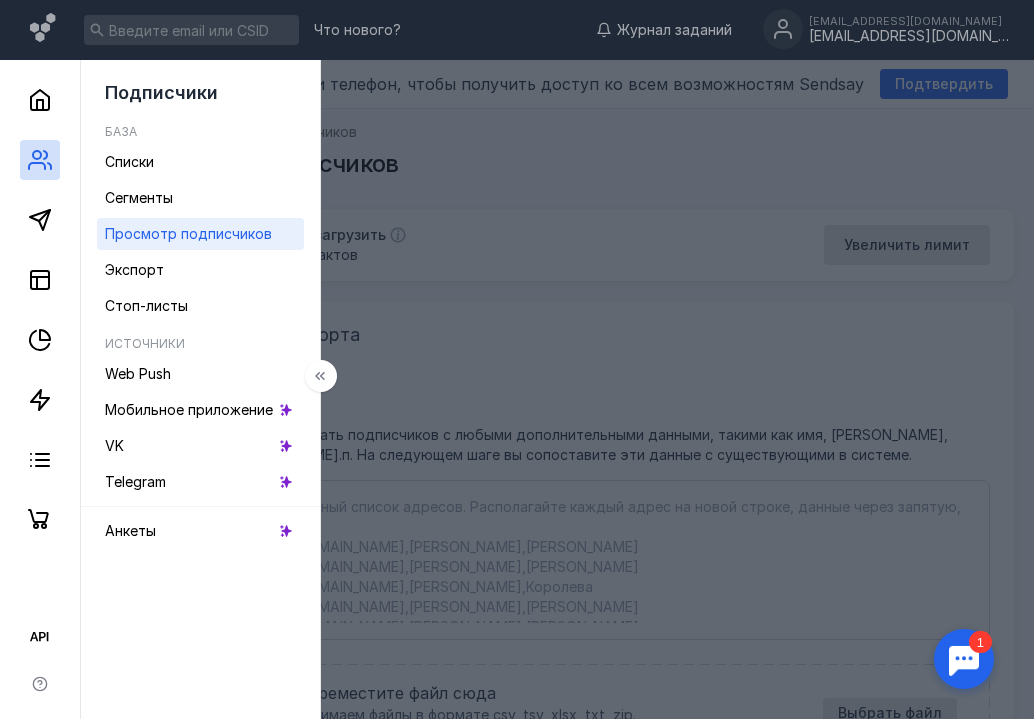 click on "Просмотр подписчиков" at bounding box center [188, 234] 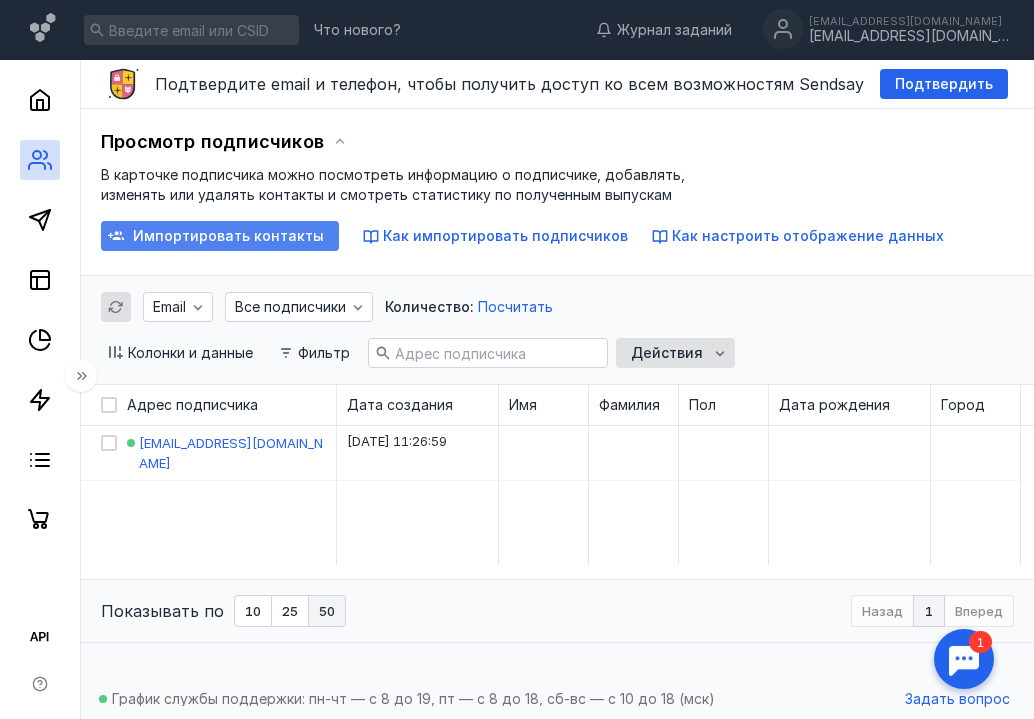click on "Импортировать контакты" at bounding box center [228, 236] 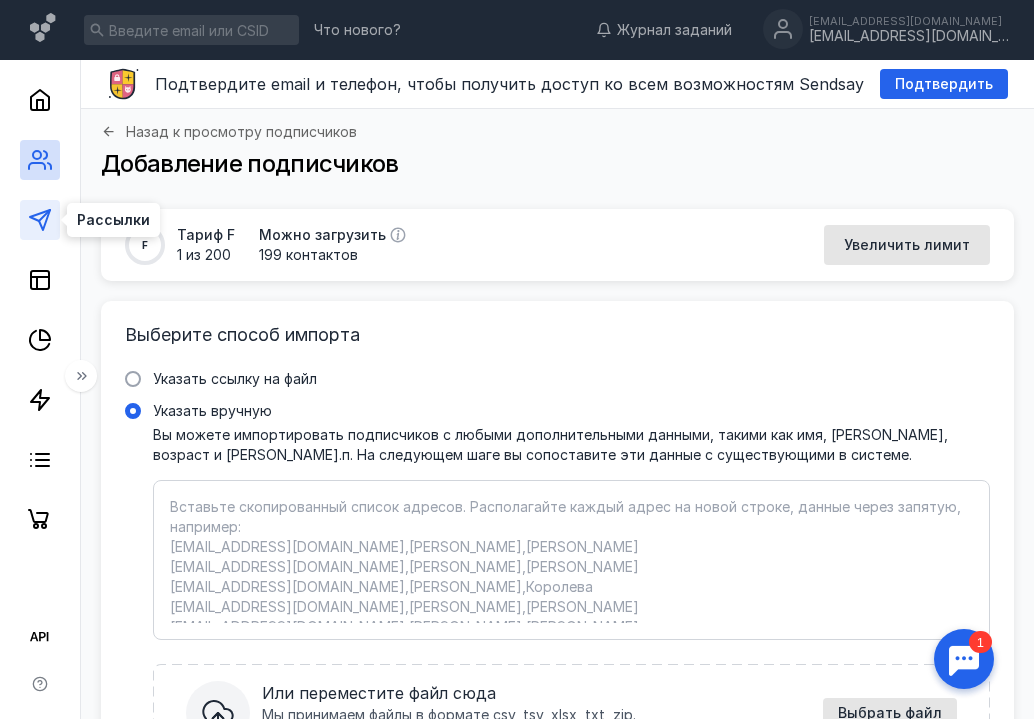 click 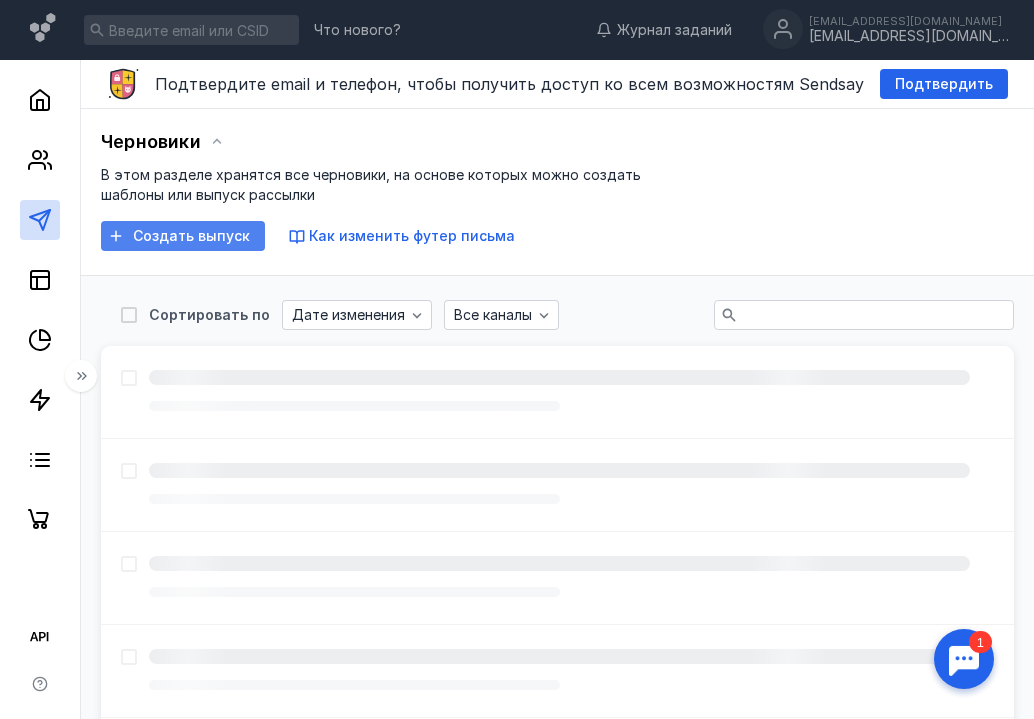 click on "Создать выпуск" at bounding box center [191, 236] 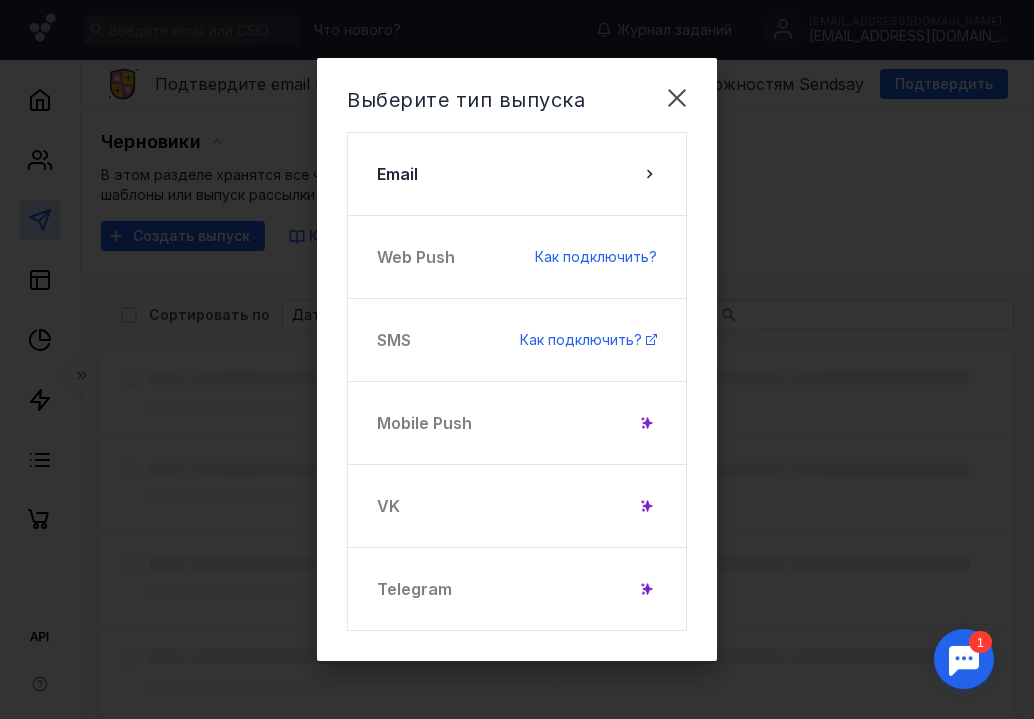 click on "Выберите тип выпуска Email Web Push Как подключить? SMS Как подключить?   Mobile Push VK Telegram" at bounding box center (517, 359) 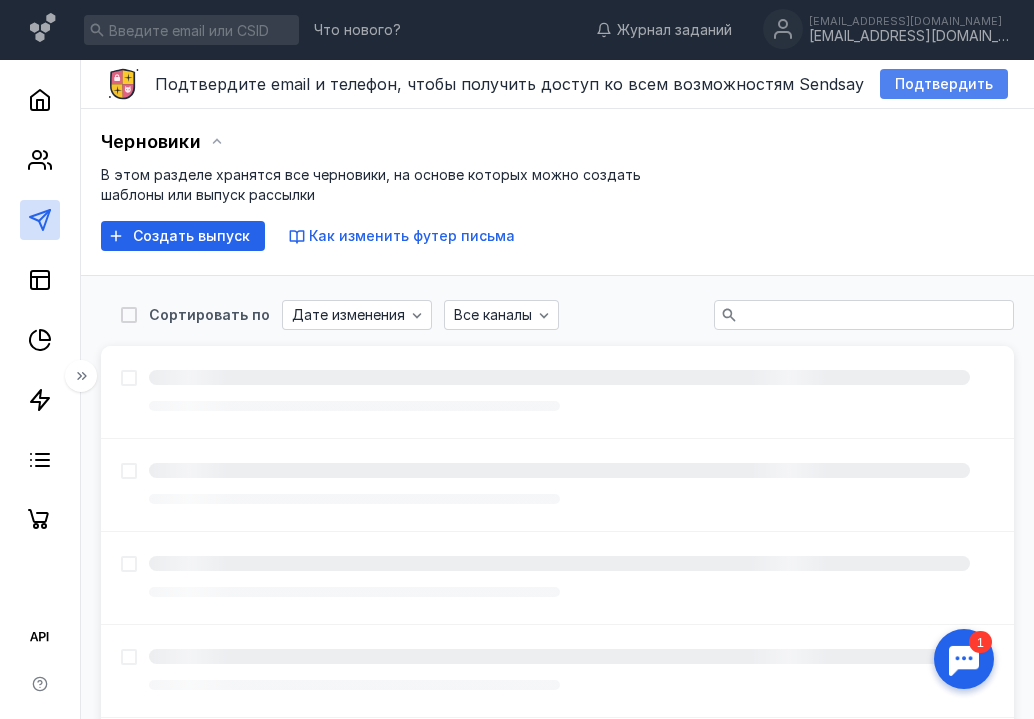 click on "Подтвердить" at bounding box center (944, 84) 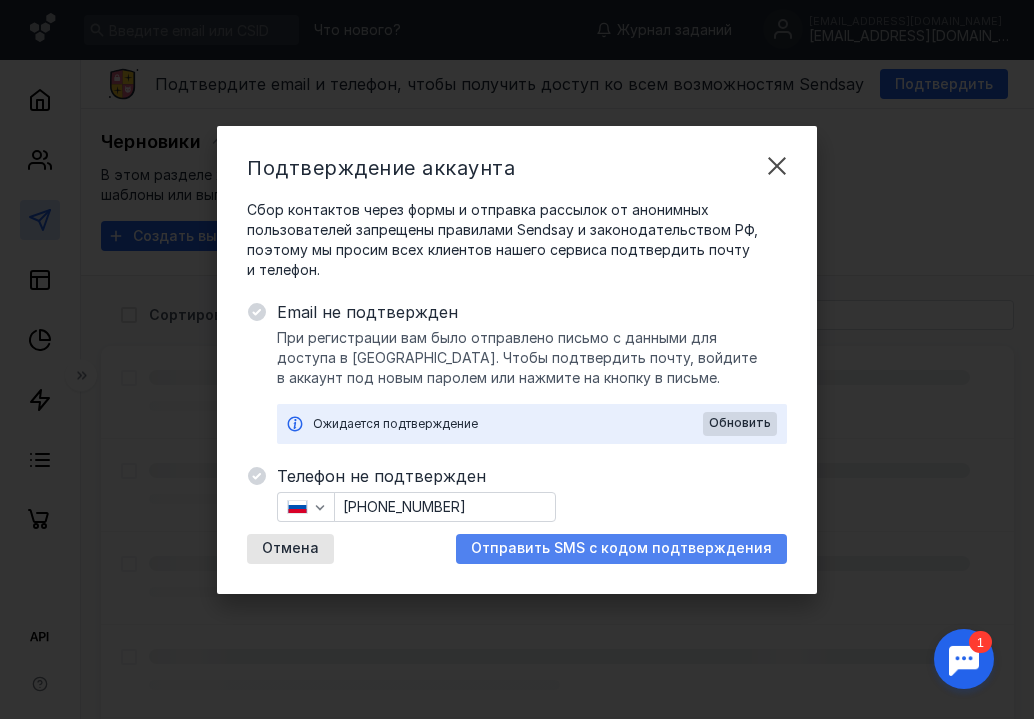 click on "Отправить SMS с кодом подтверждения" at bounding box center (621, 548) 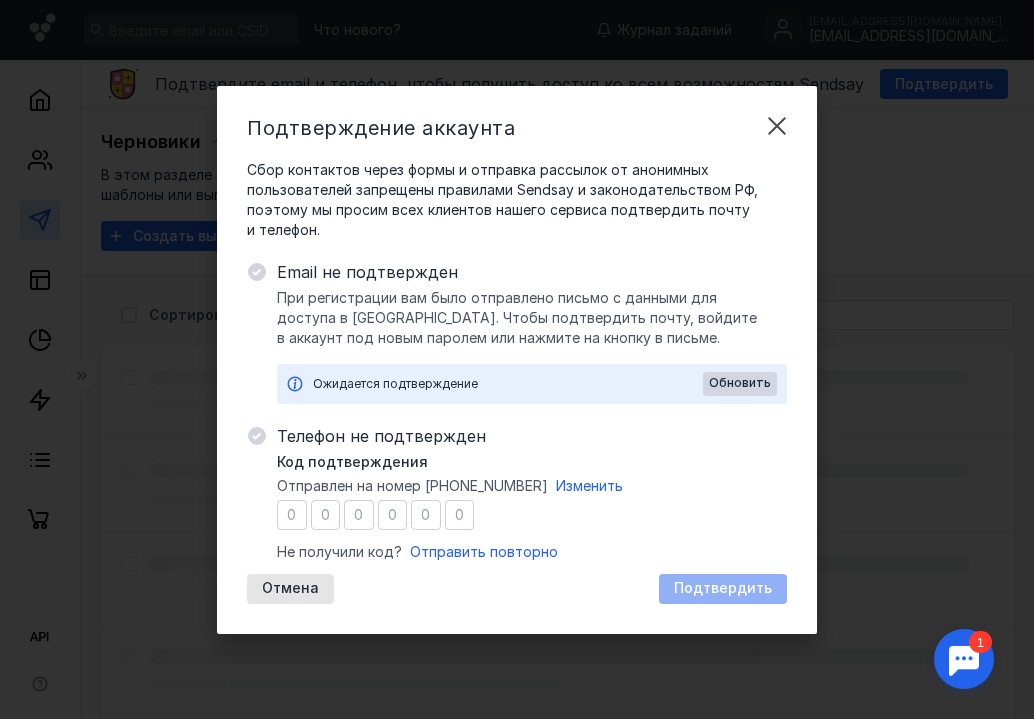 type on "8" 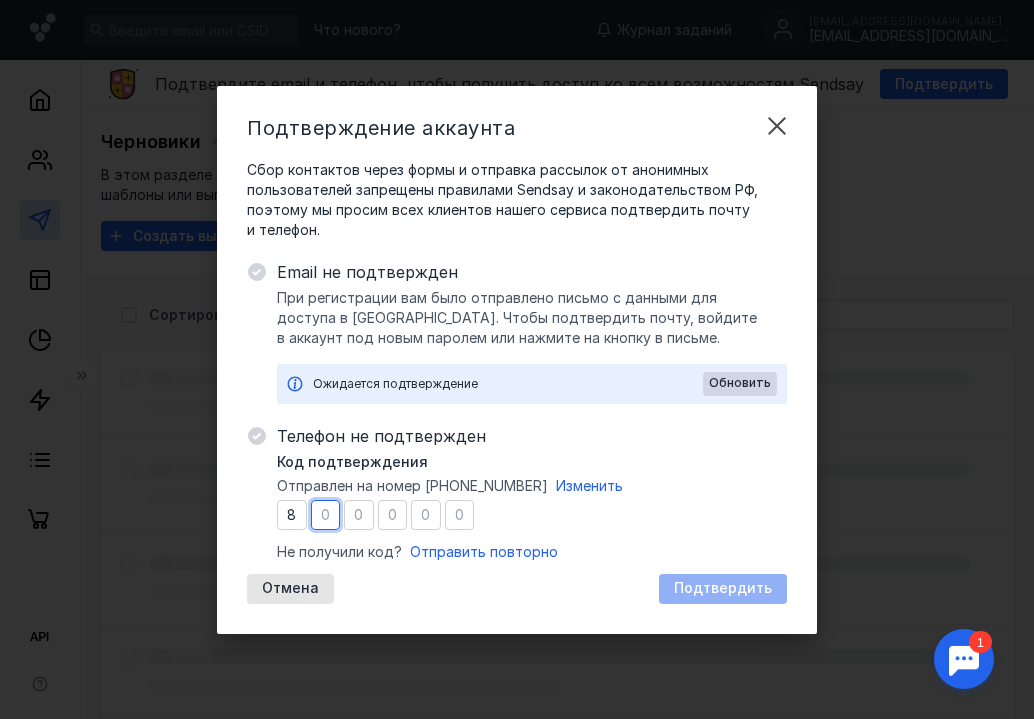 type on "9" 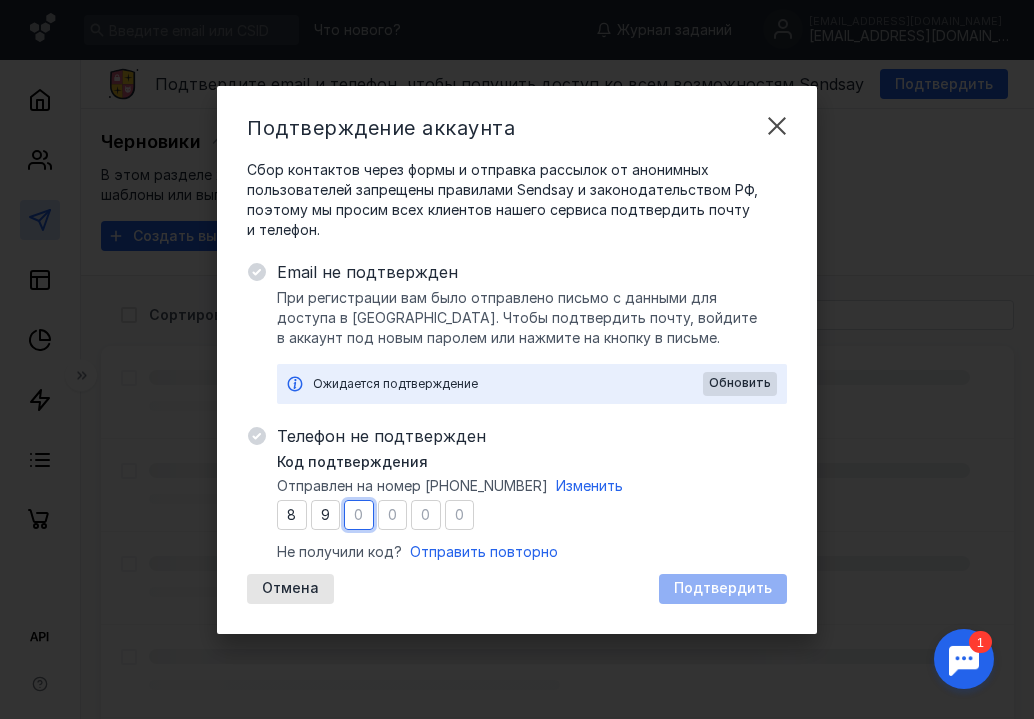 type on "1" 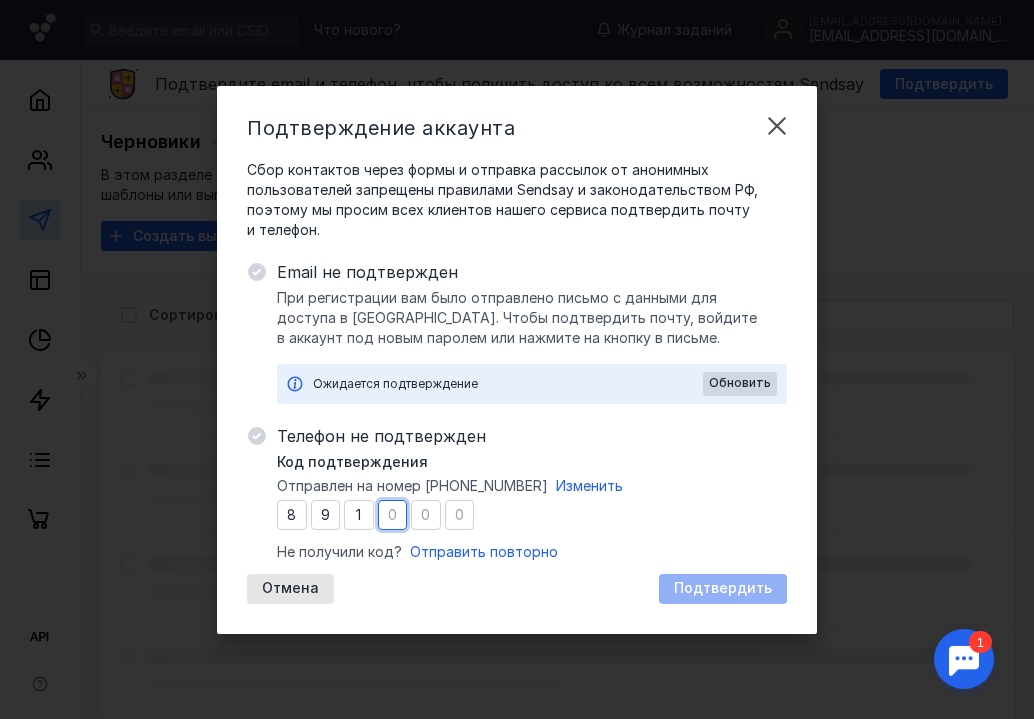 type on "3" 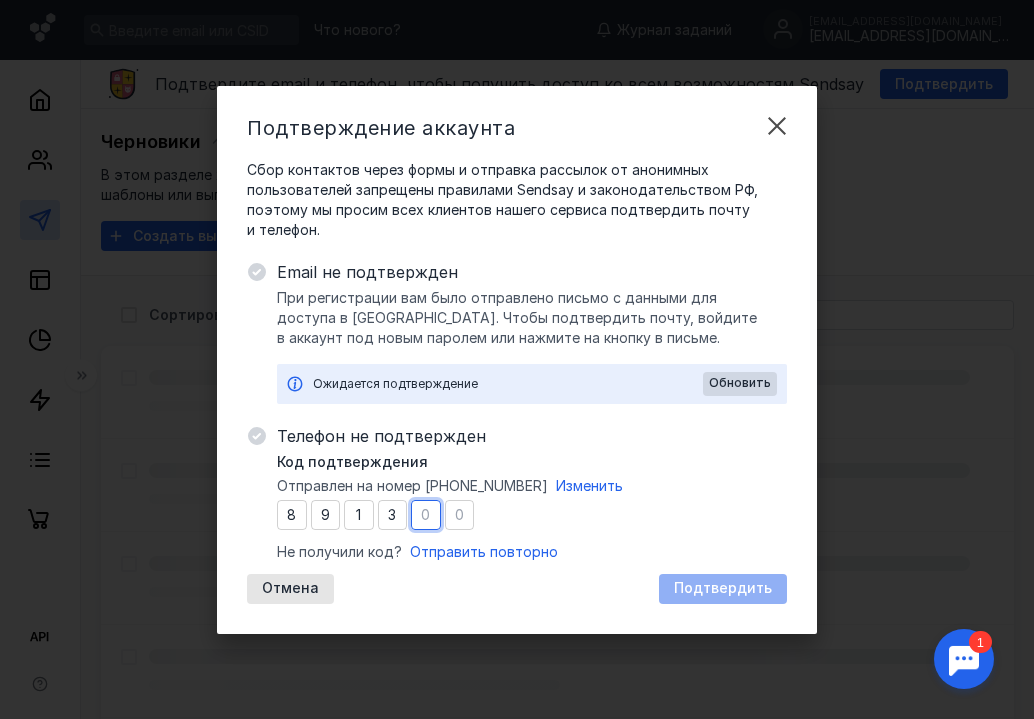 type on "2" 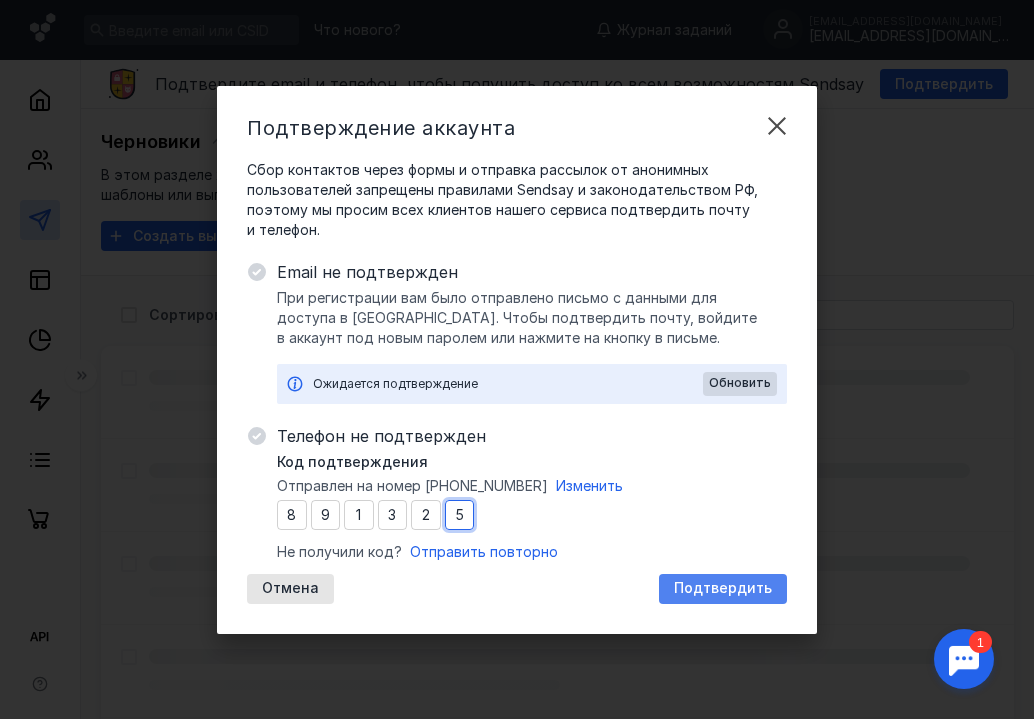 type on "5" 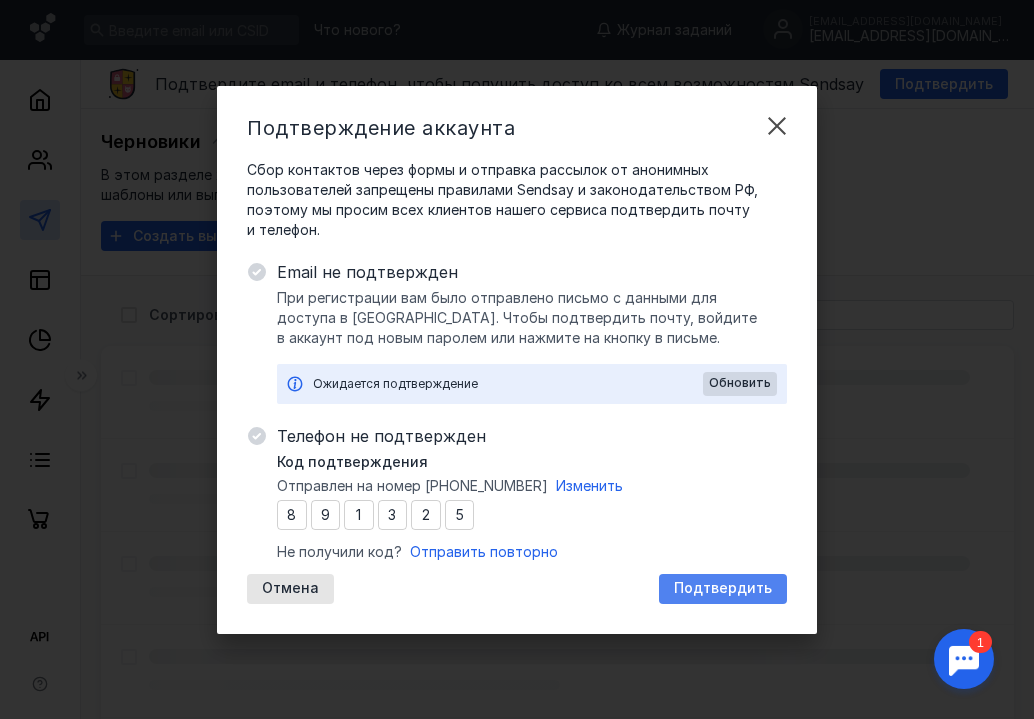 click on "Подтвердить" at bounding box center (723, 588) 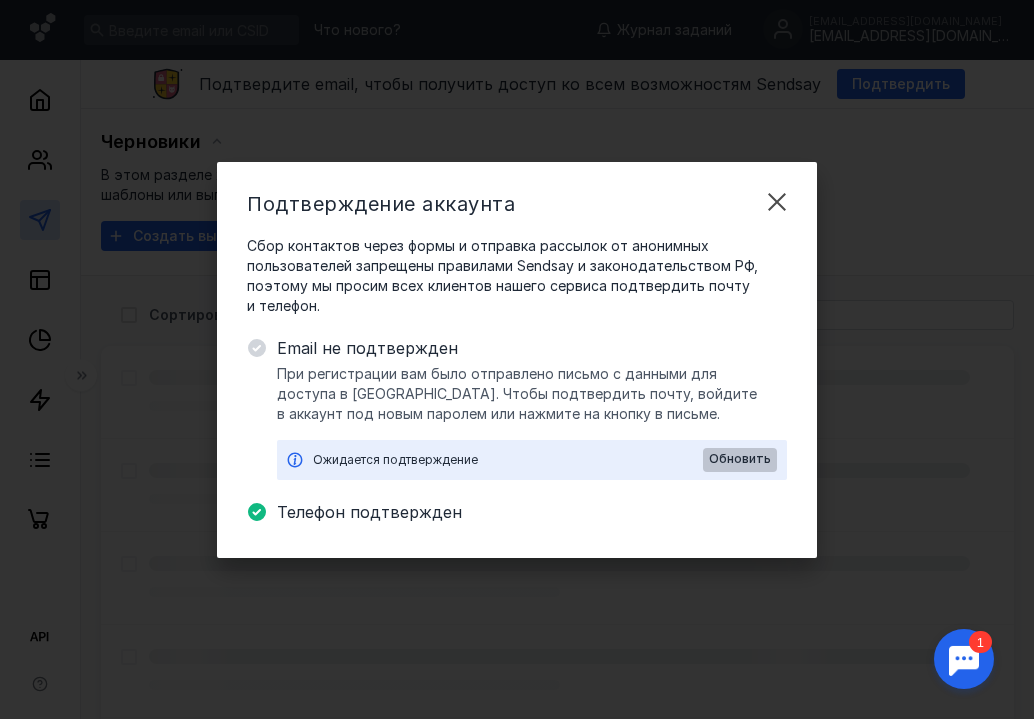 click on "Обновить" at bounding box center [740, 459] 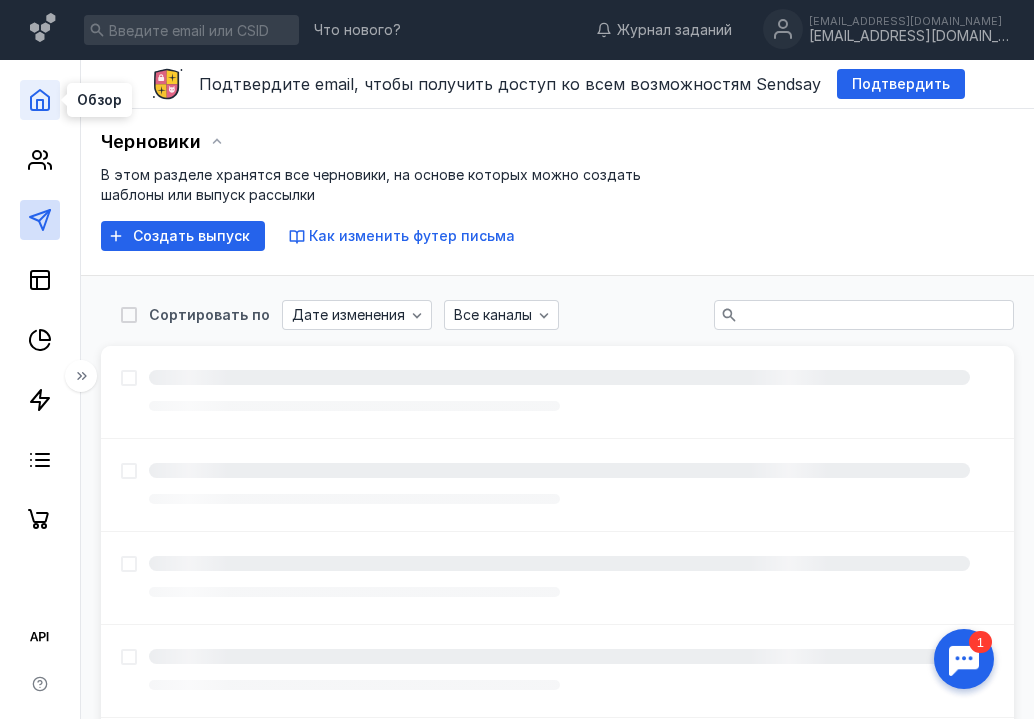 click 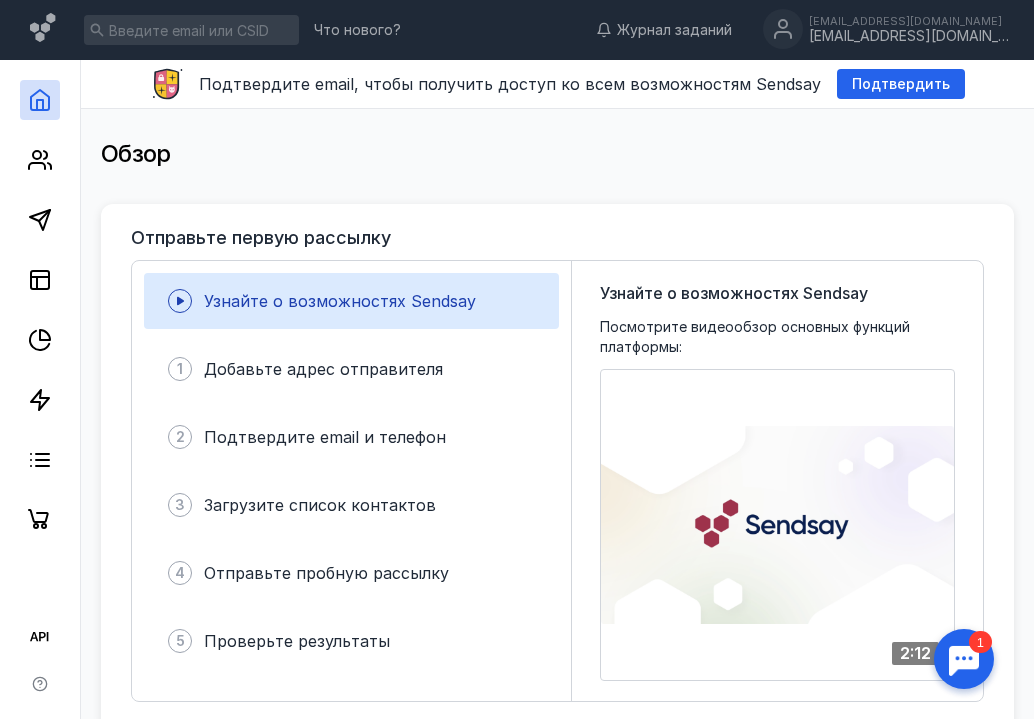 click 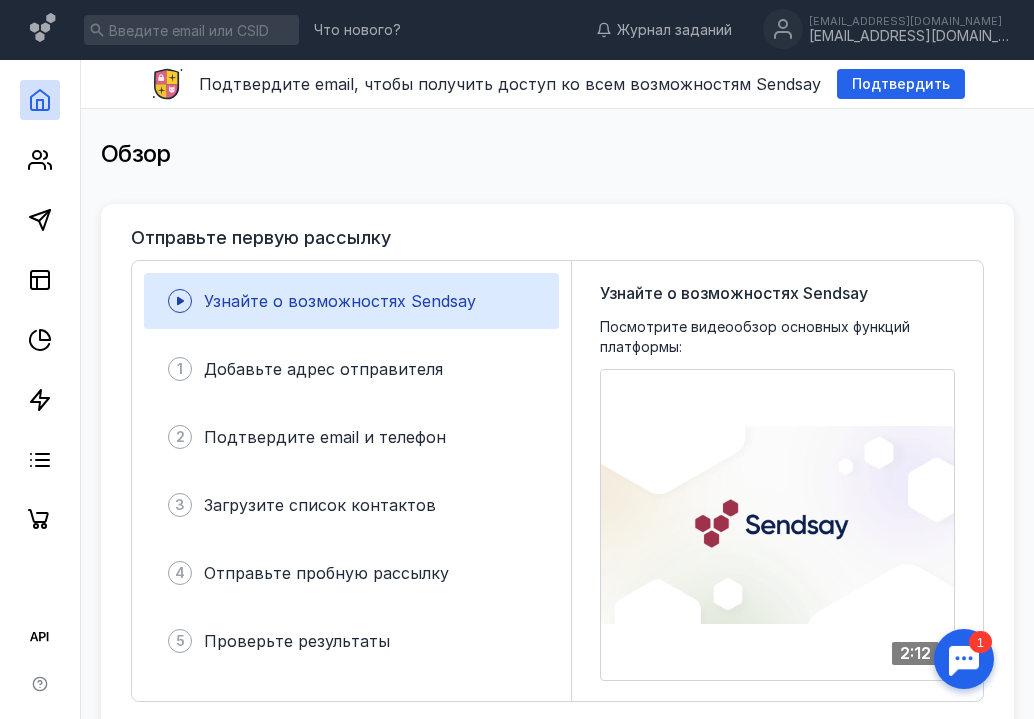 click 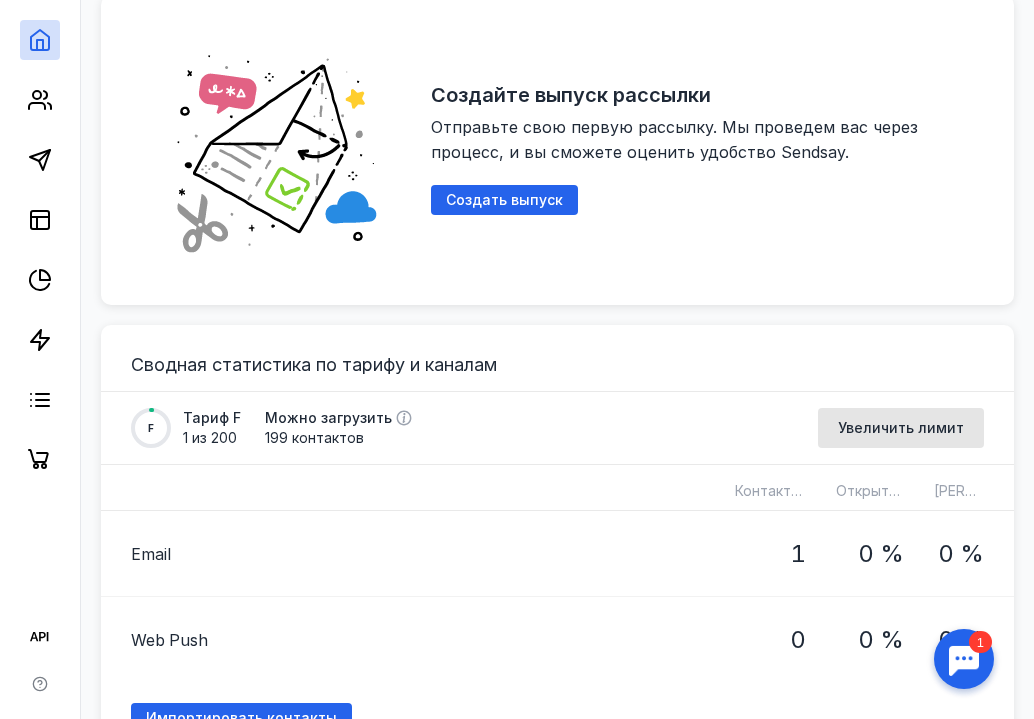 scroll, scrollTop: 993, scrollLeft: 0, axis: vertical 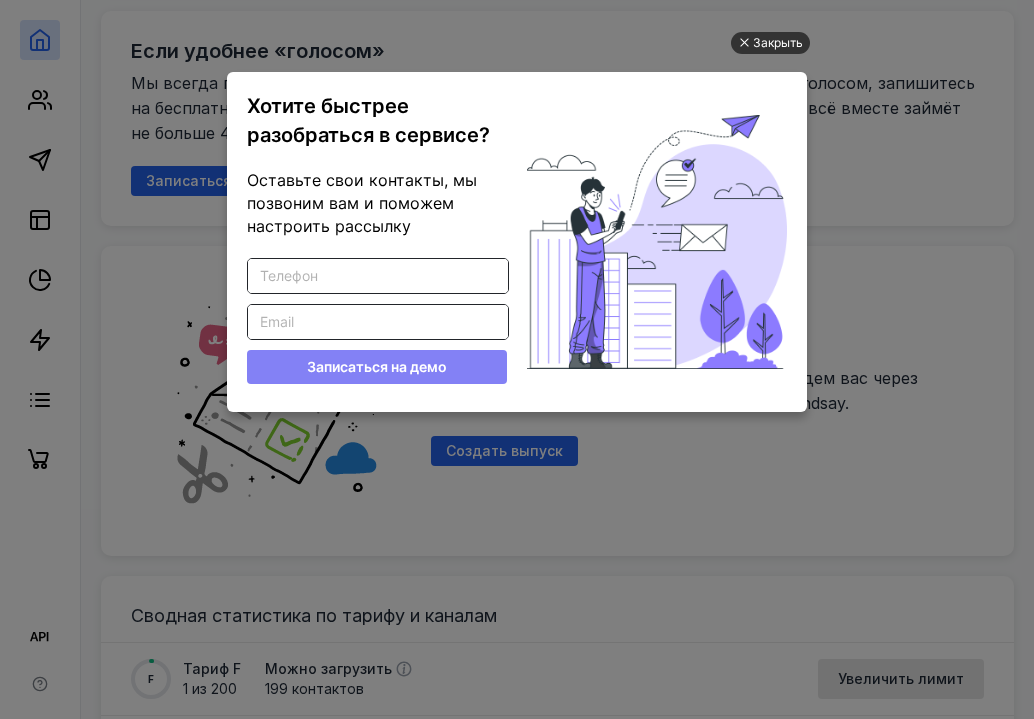 click on "Закрыть" at bounding box center [778, 43] 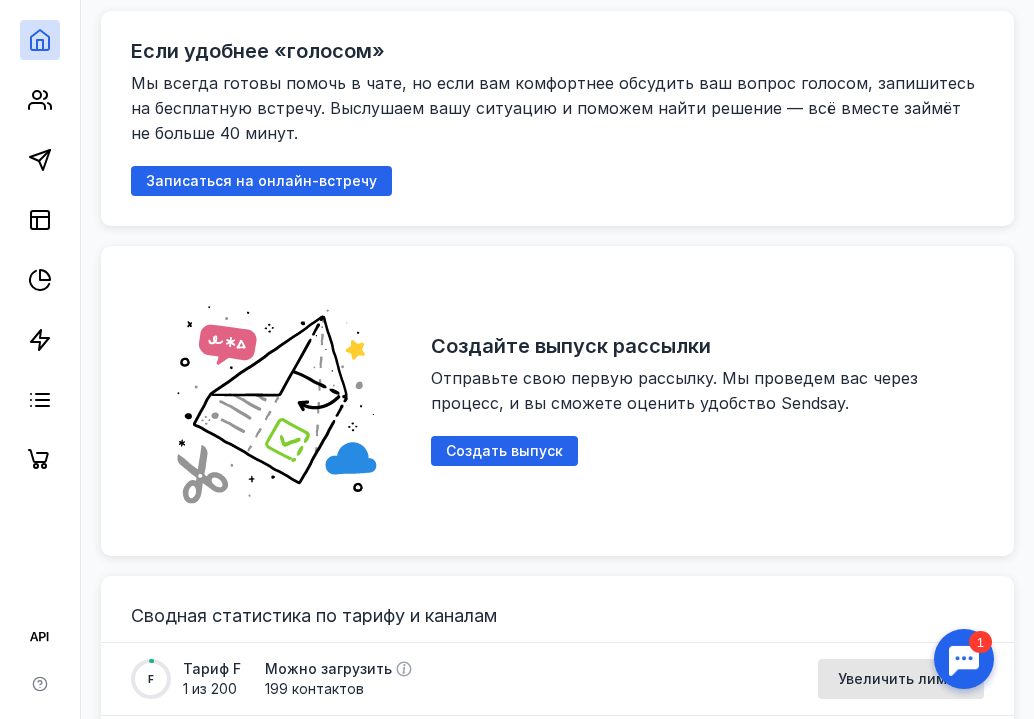 scroll, scrollTop: 0, scrollLeft: 0, axis: both 